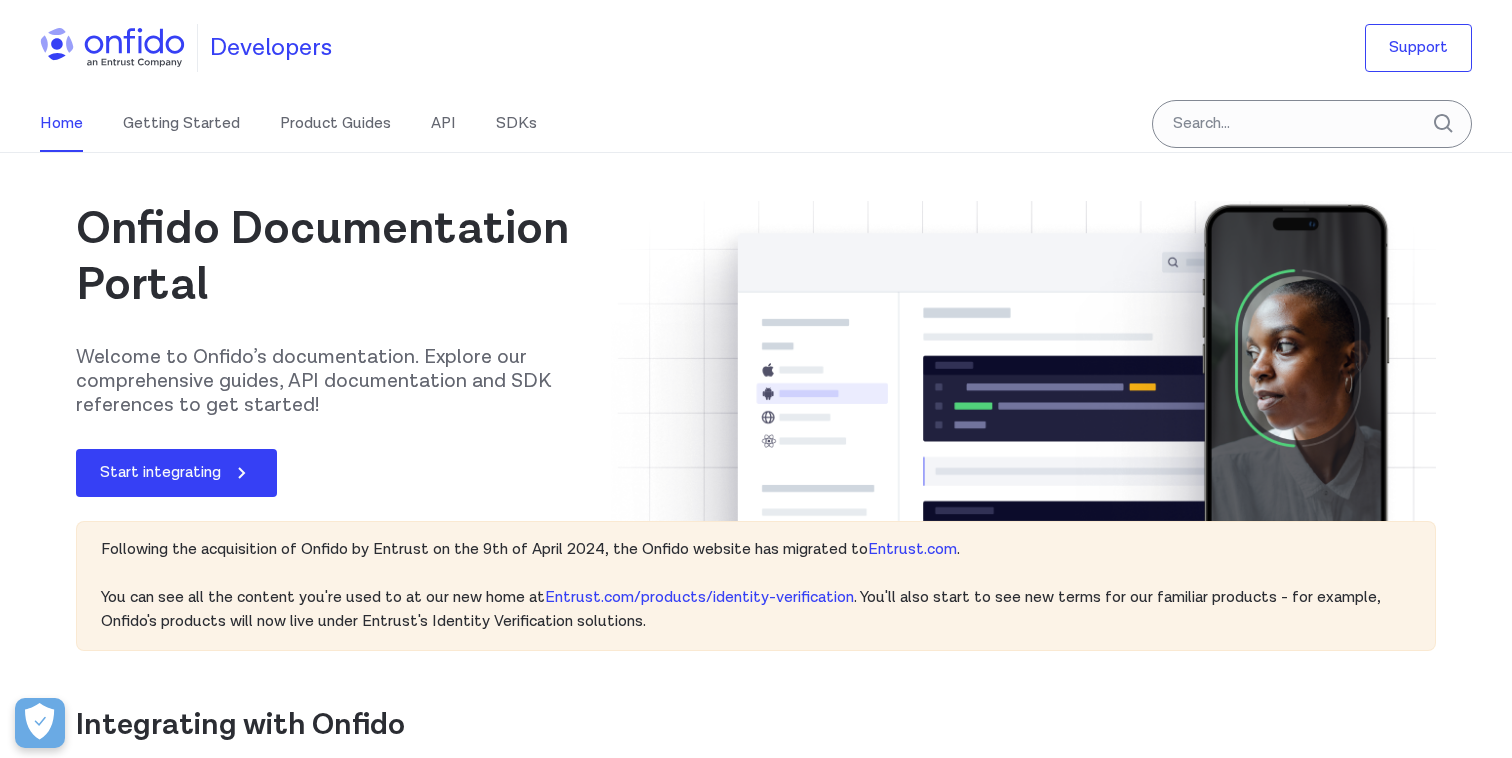 scroll, scrollTop: 0, scrollLeft: 0, axis: both 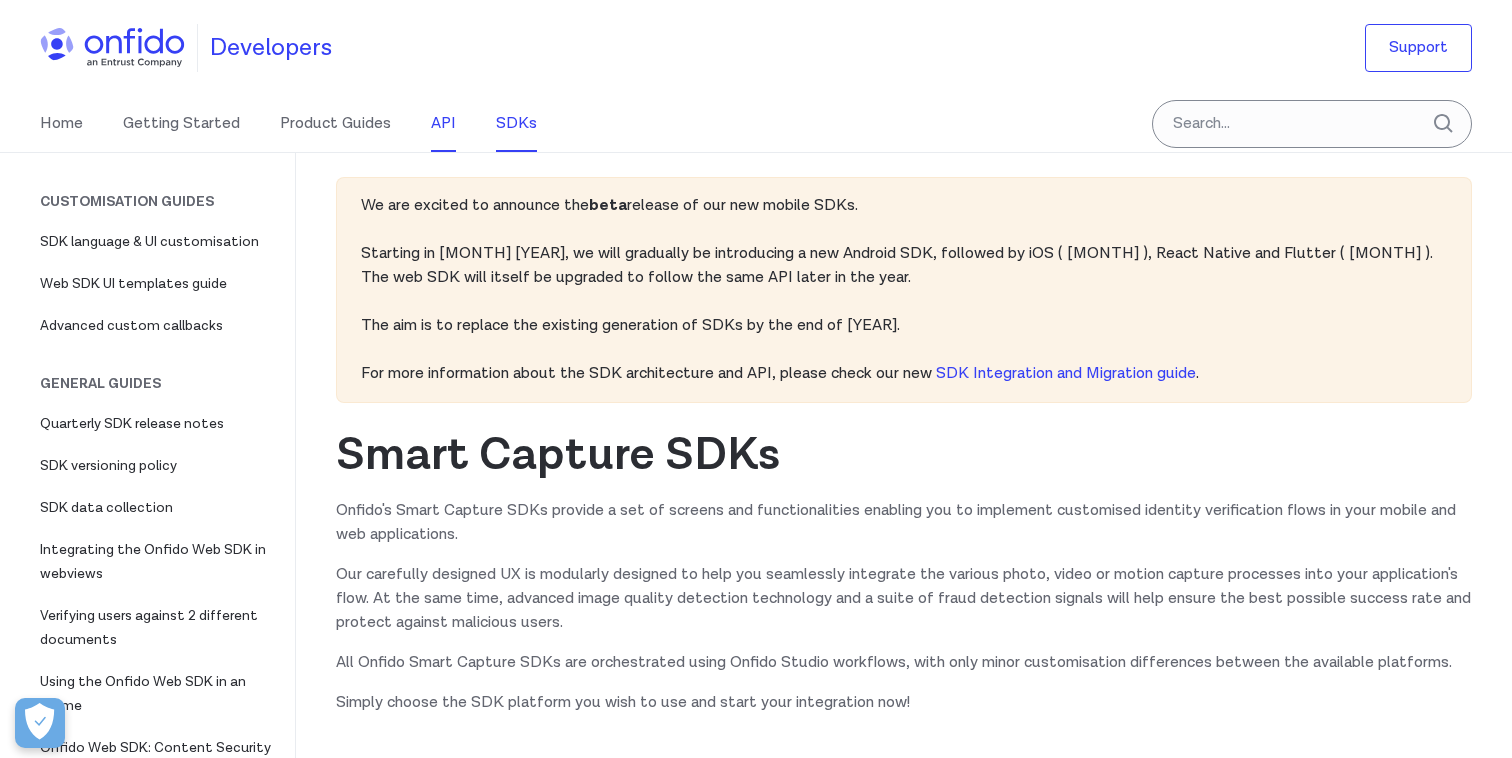 click on "API" at bounding box center (443, 124) 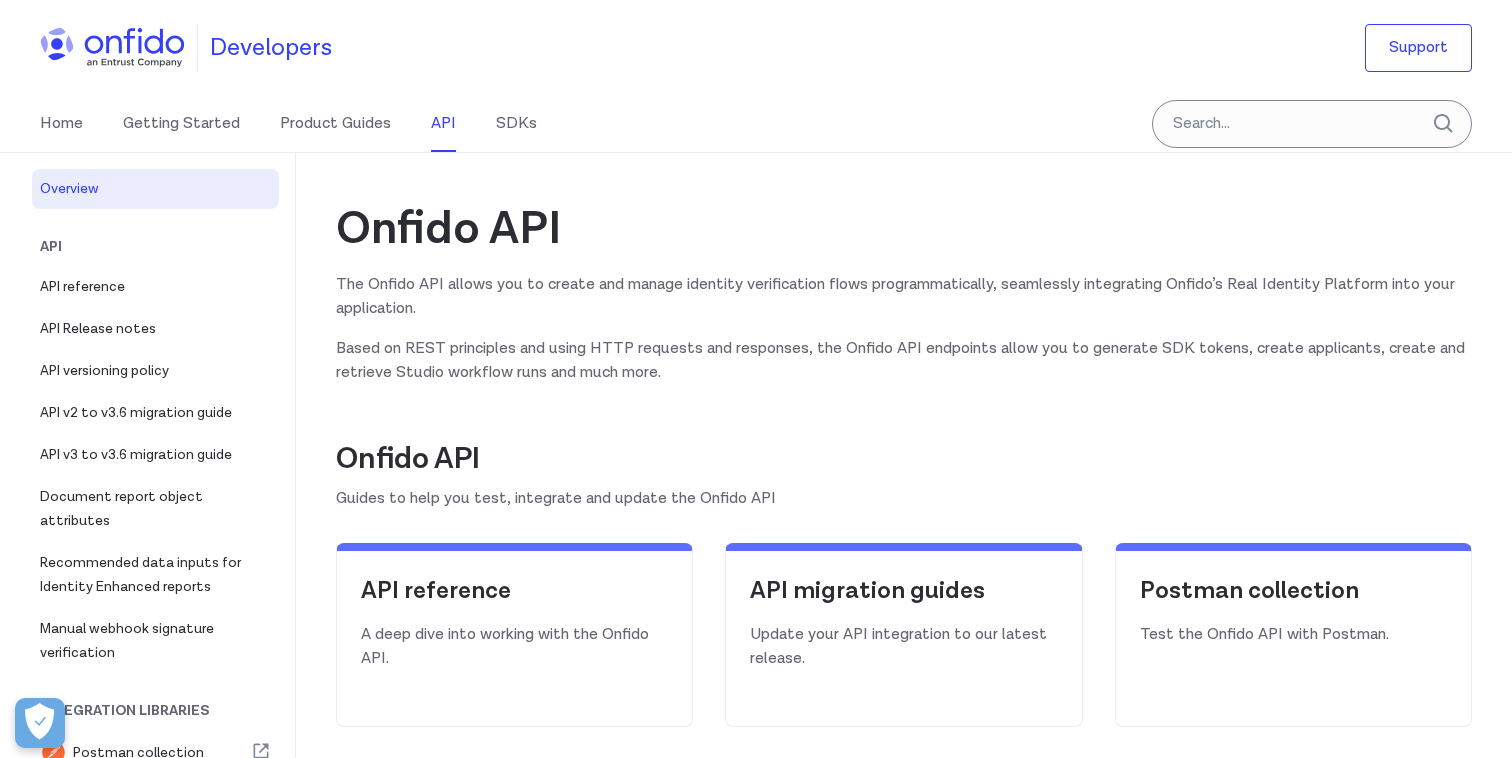scroll, scrollTop: 0, scrollLeft: 0, axis: both 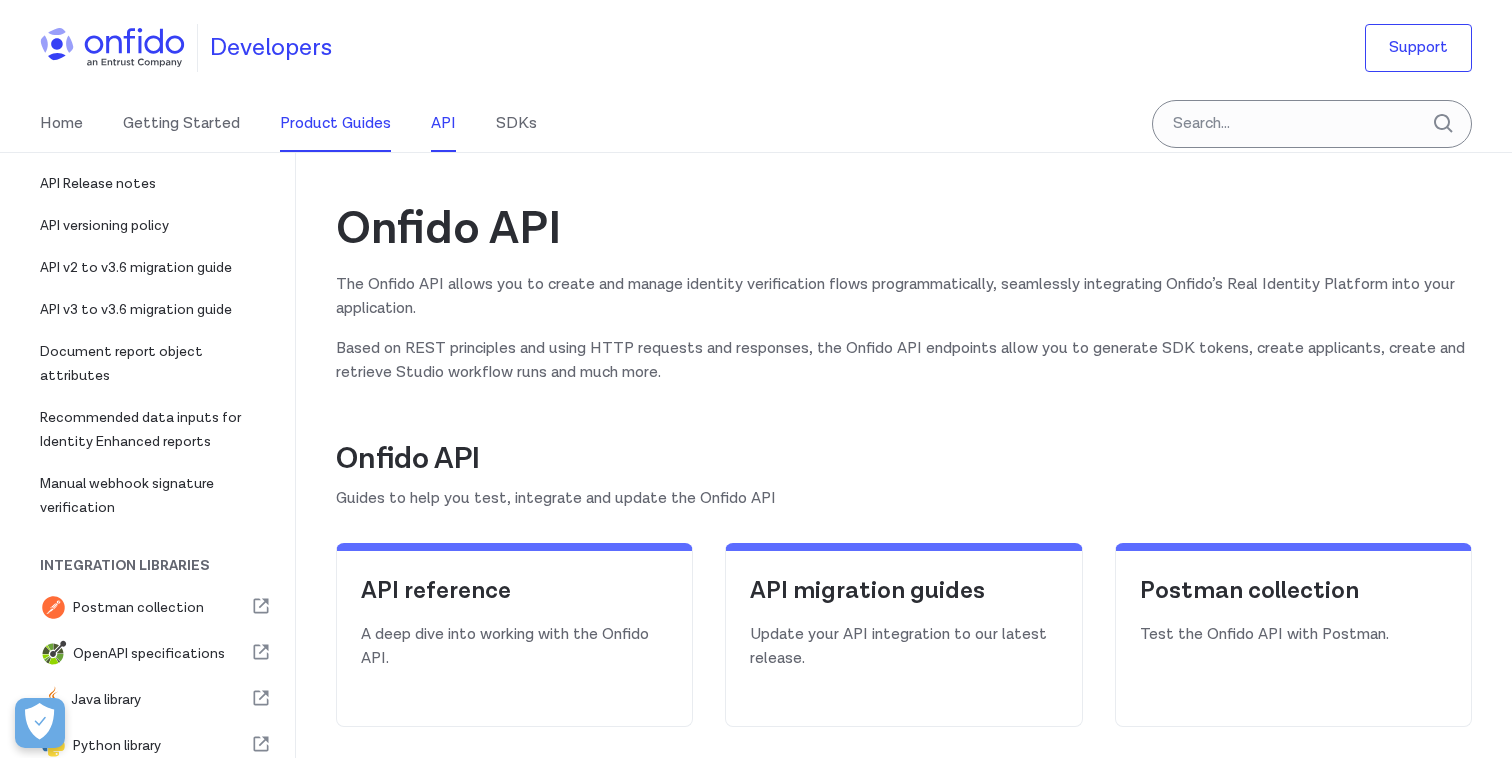 click on "Product Guides" at bounding box center [335, 124] 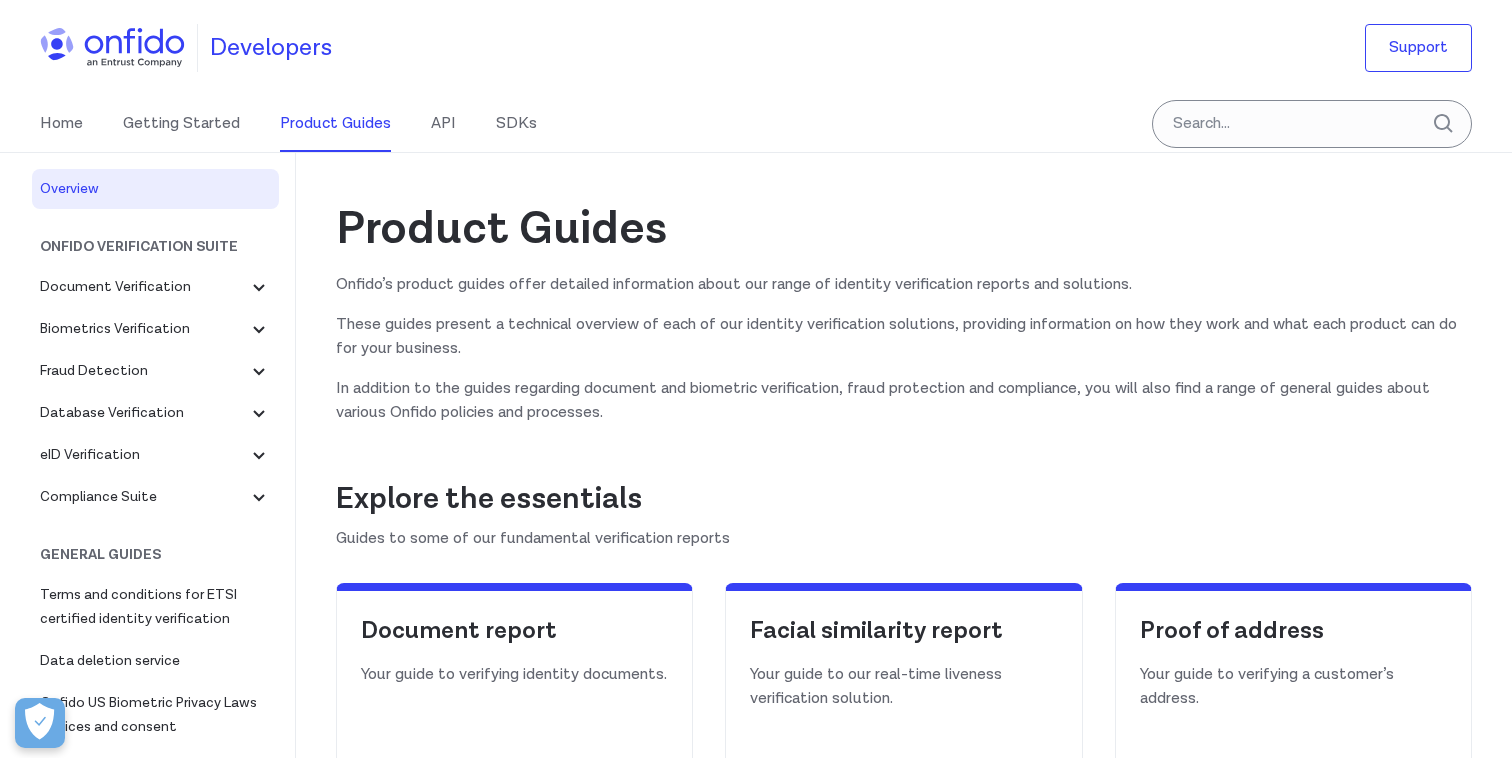 scroll, scrollTop: 0, scrollLeft: 0, axis: both 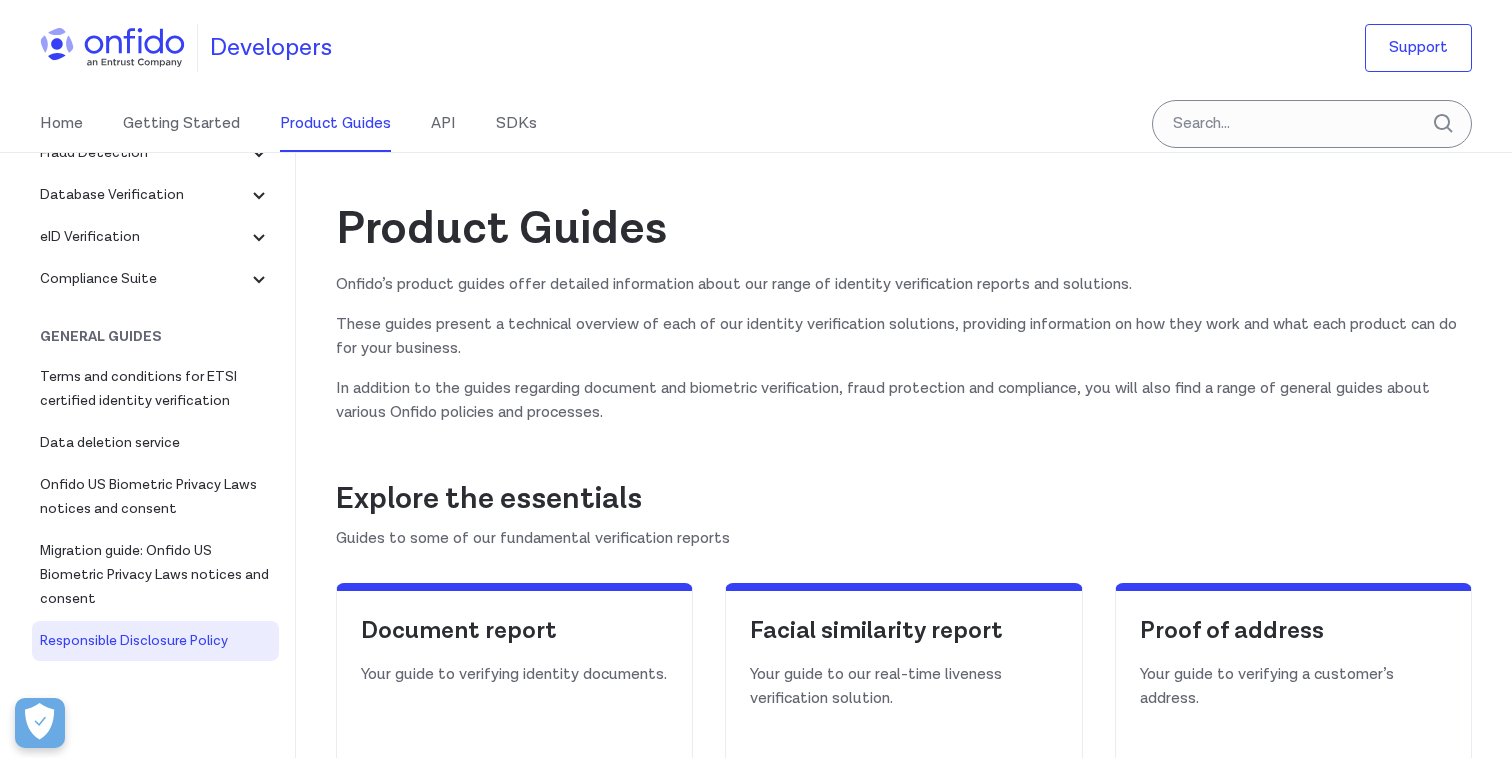 click on "Responsible Disclosure Policy" at bounding box center [155, 641] 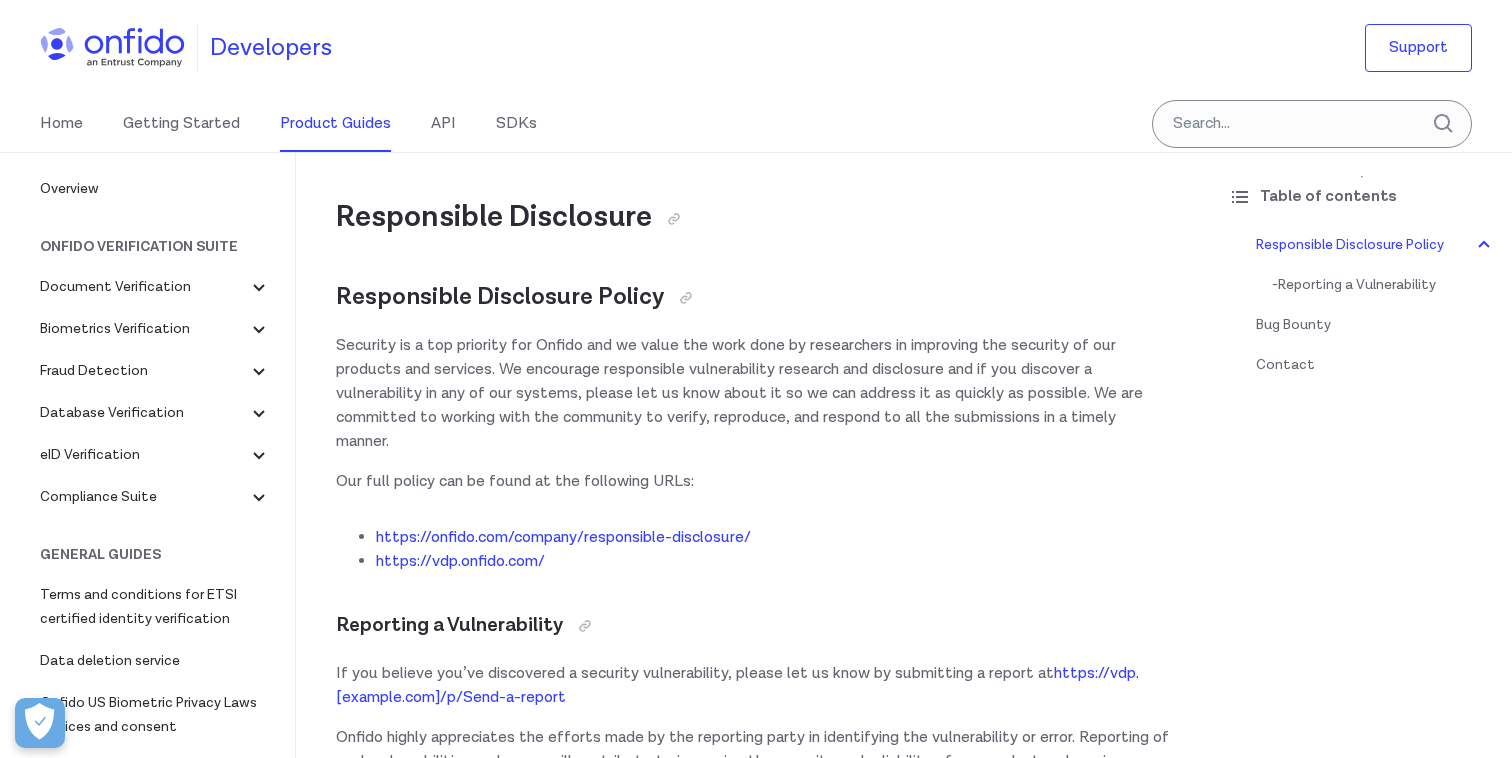 scroll, scrollTop: 0, scrollLeft: 0, axis: both 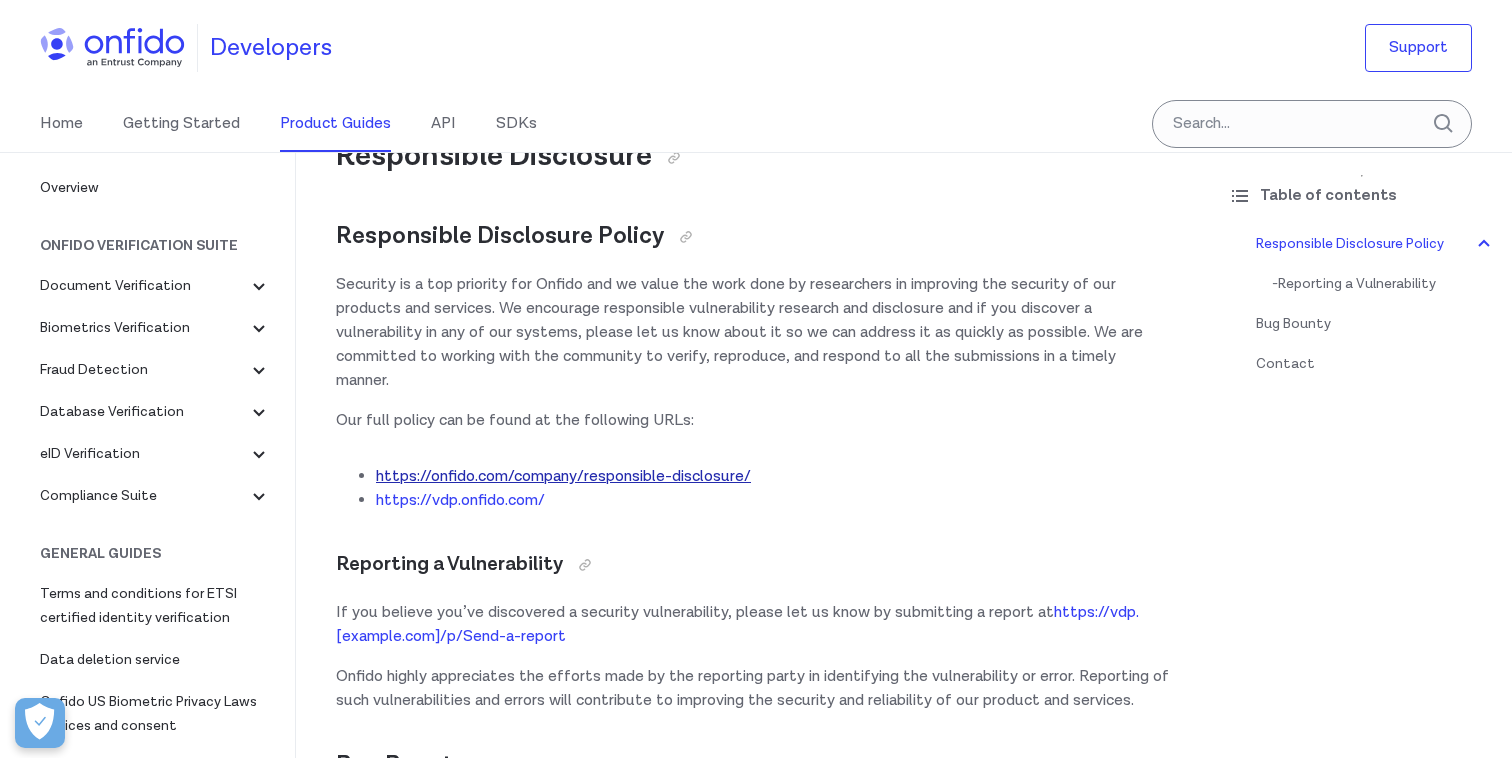 click on "https://onfido.com/company/responsible-disclosure/" at bounding box center [563, 476] 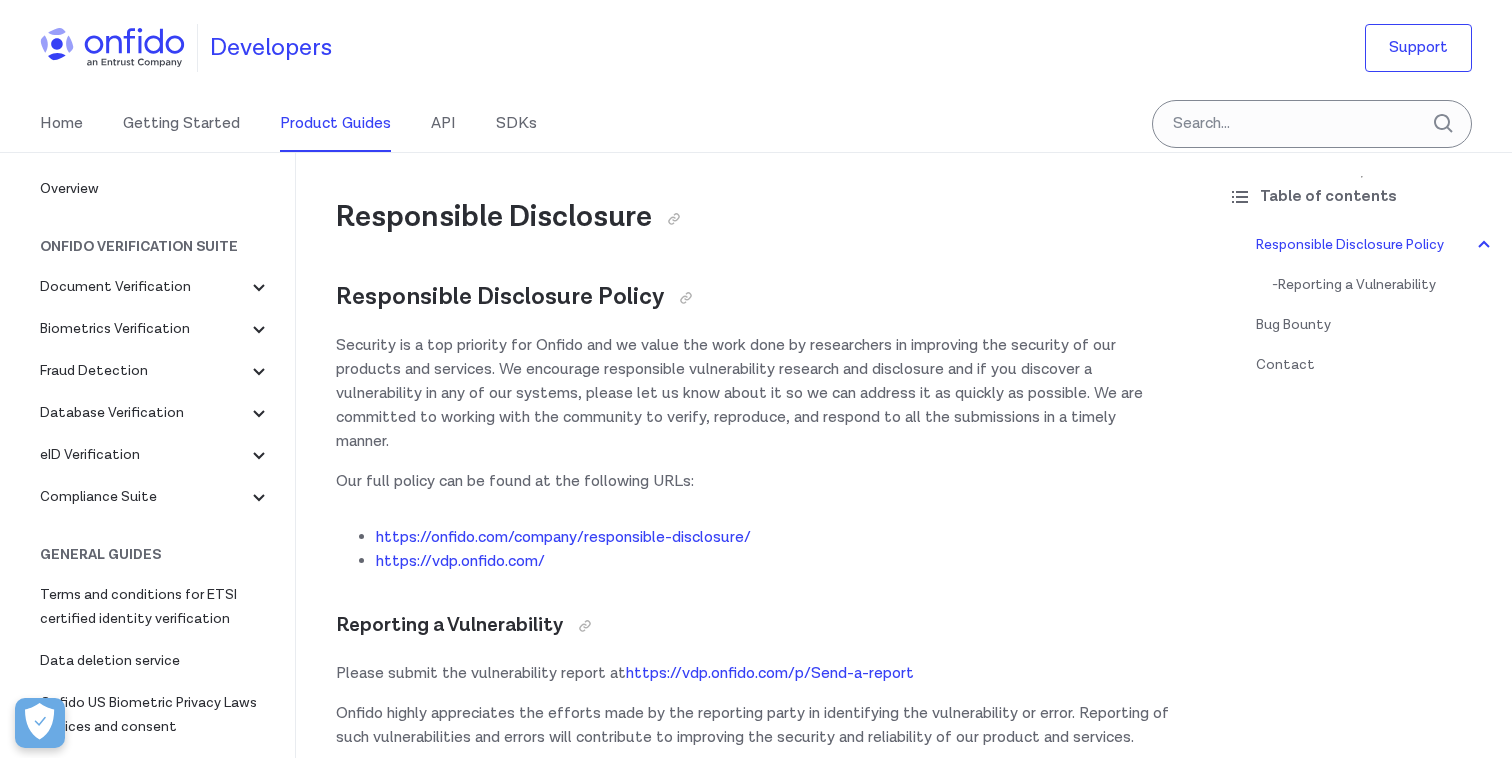scroll, scrollTop: 61, scrollLeft: 0, axis: vertical 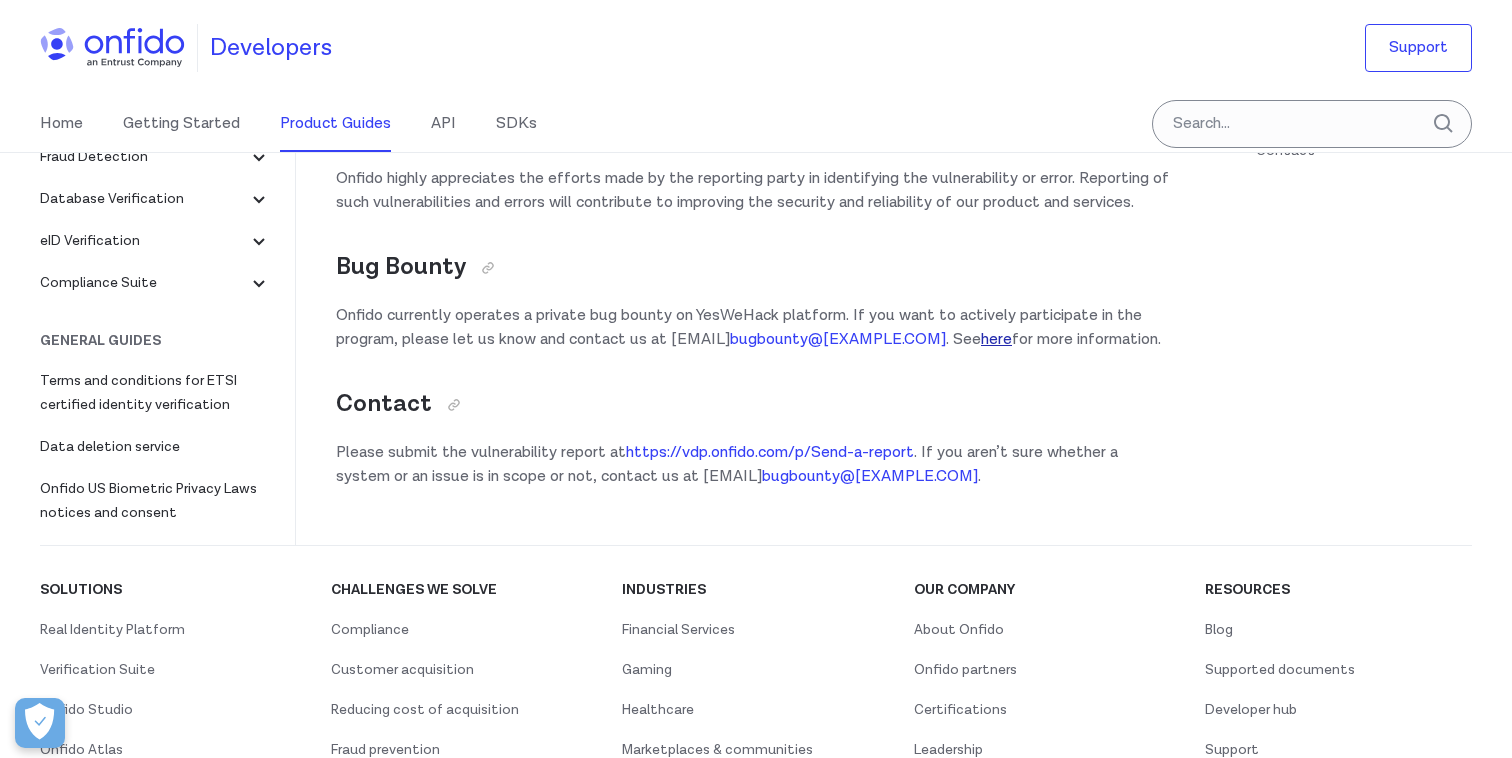click on "here" at bounding box center (996, 339) 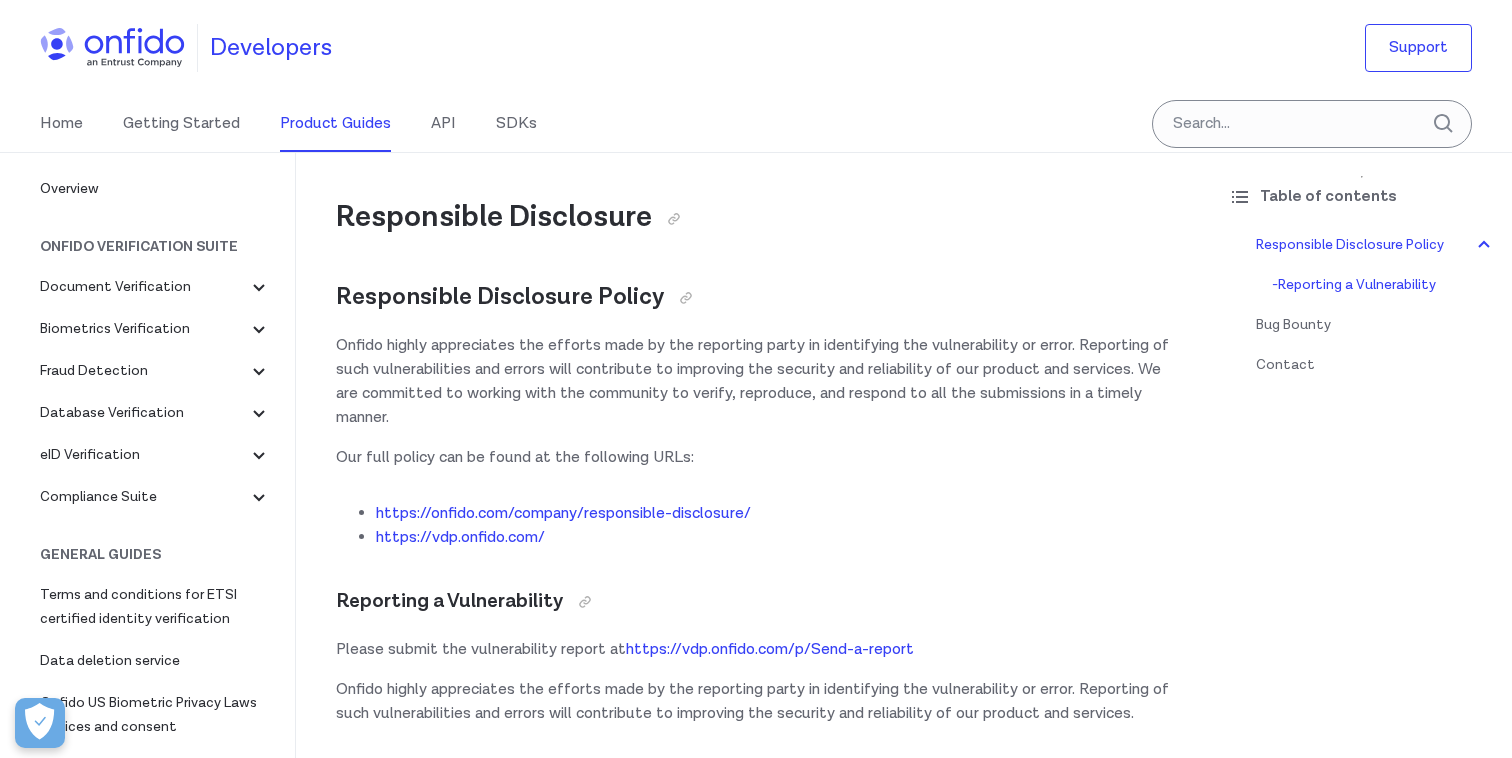 scroll, scrollTop: 535, scrollLeft: 0, axis: vertical 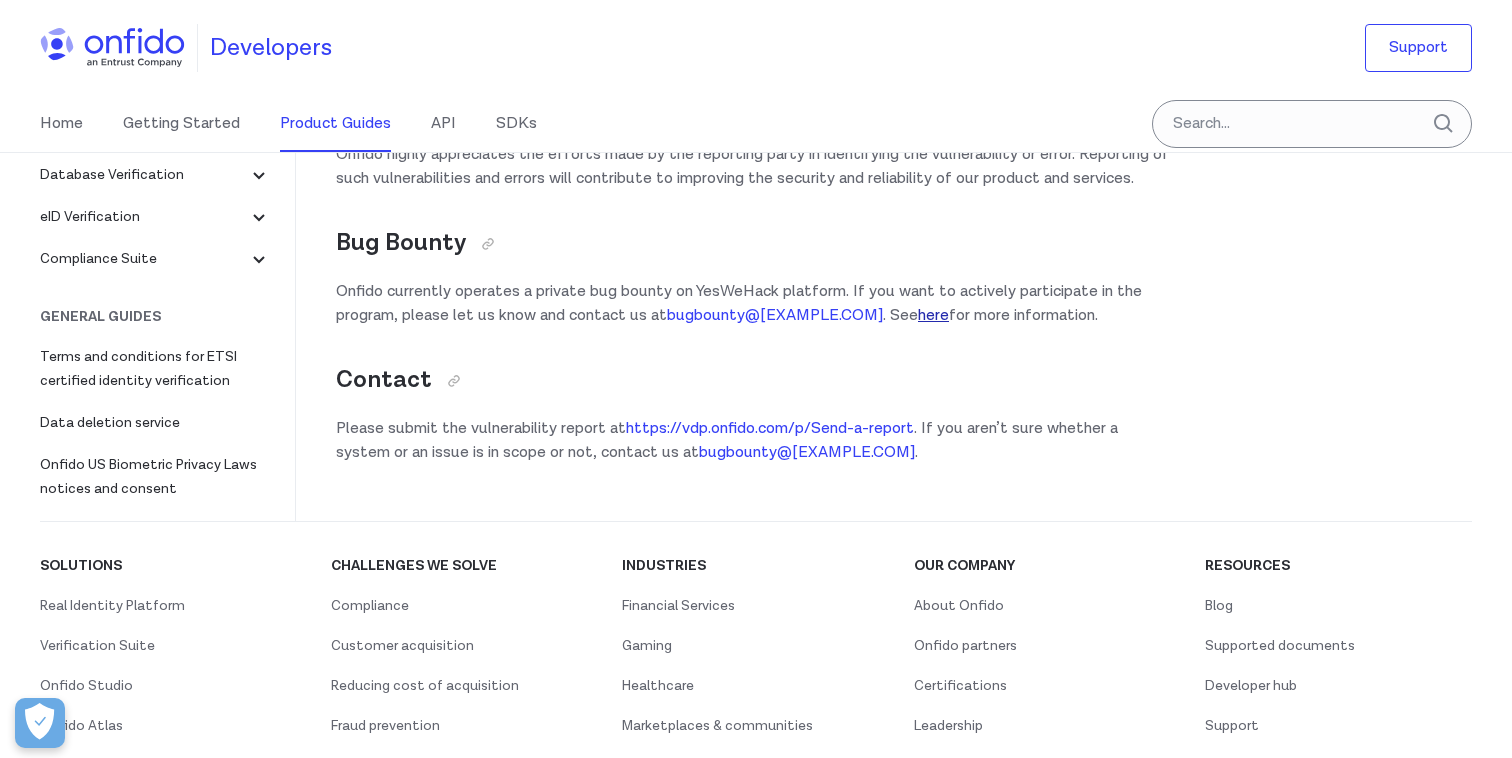 click on "here" at bounding box center (933, 315) 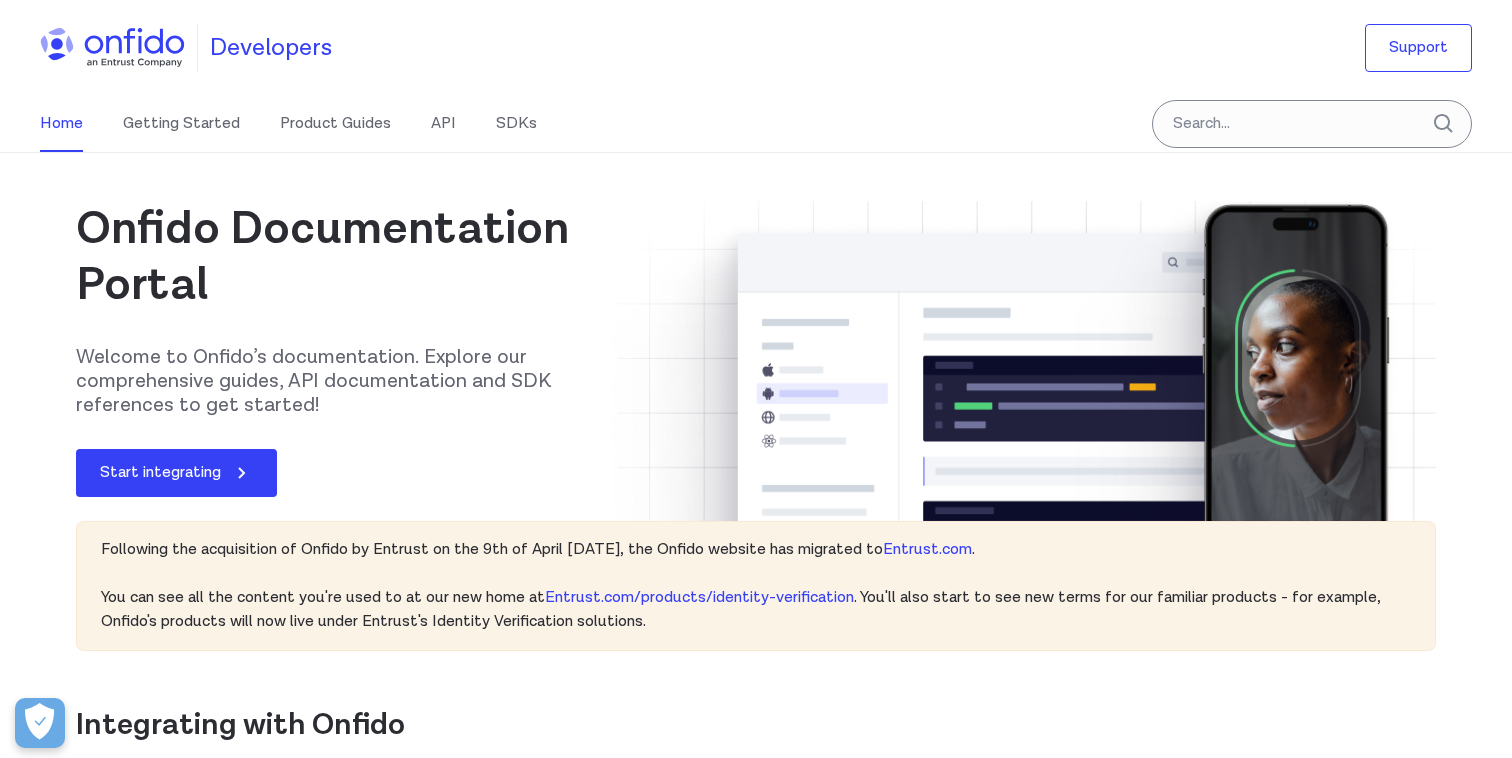scroll, scrollTop: 0, scrollLeft: 0, axis: both 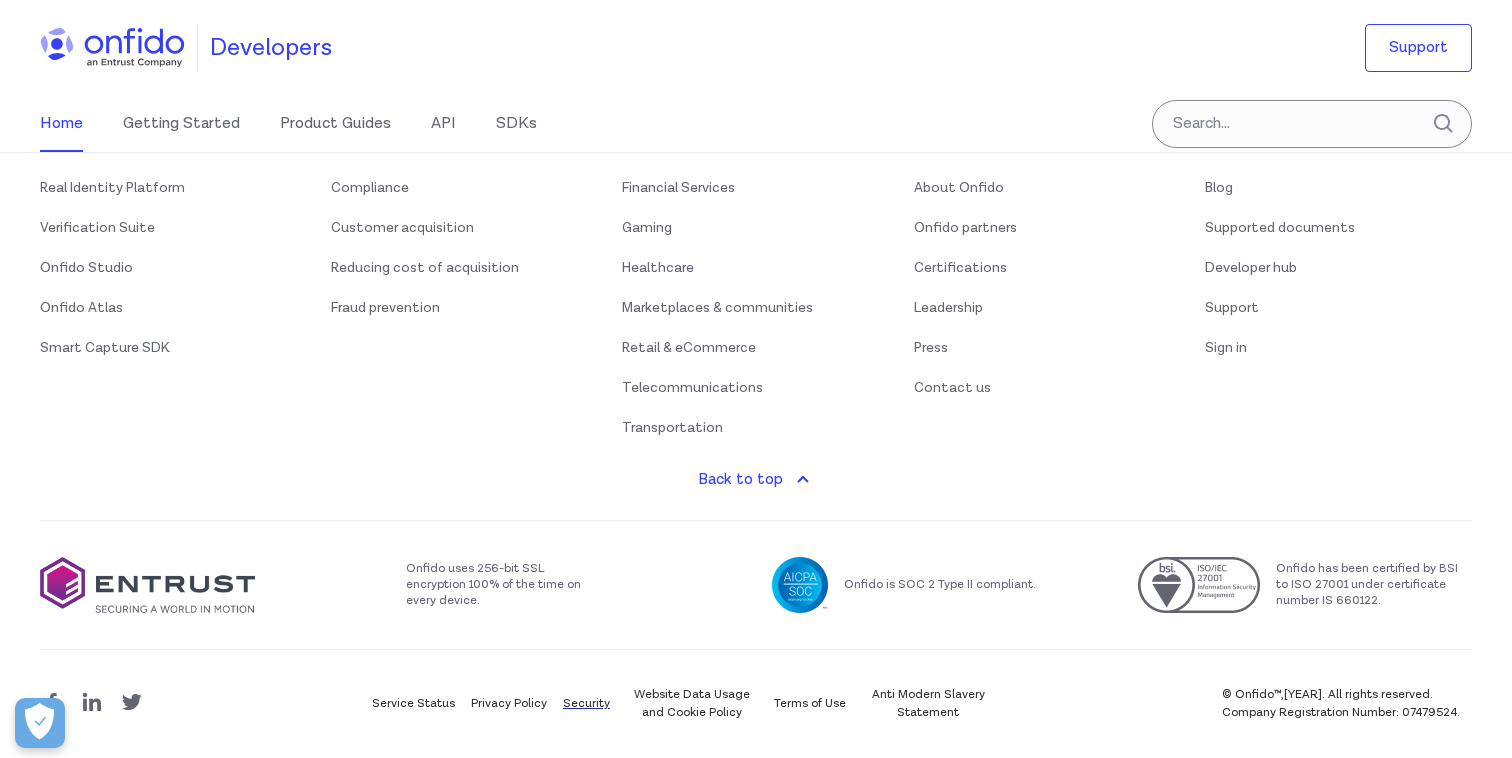 click on "Security" at bounding box center (586, 704) 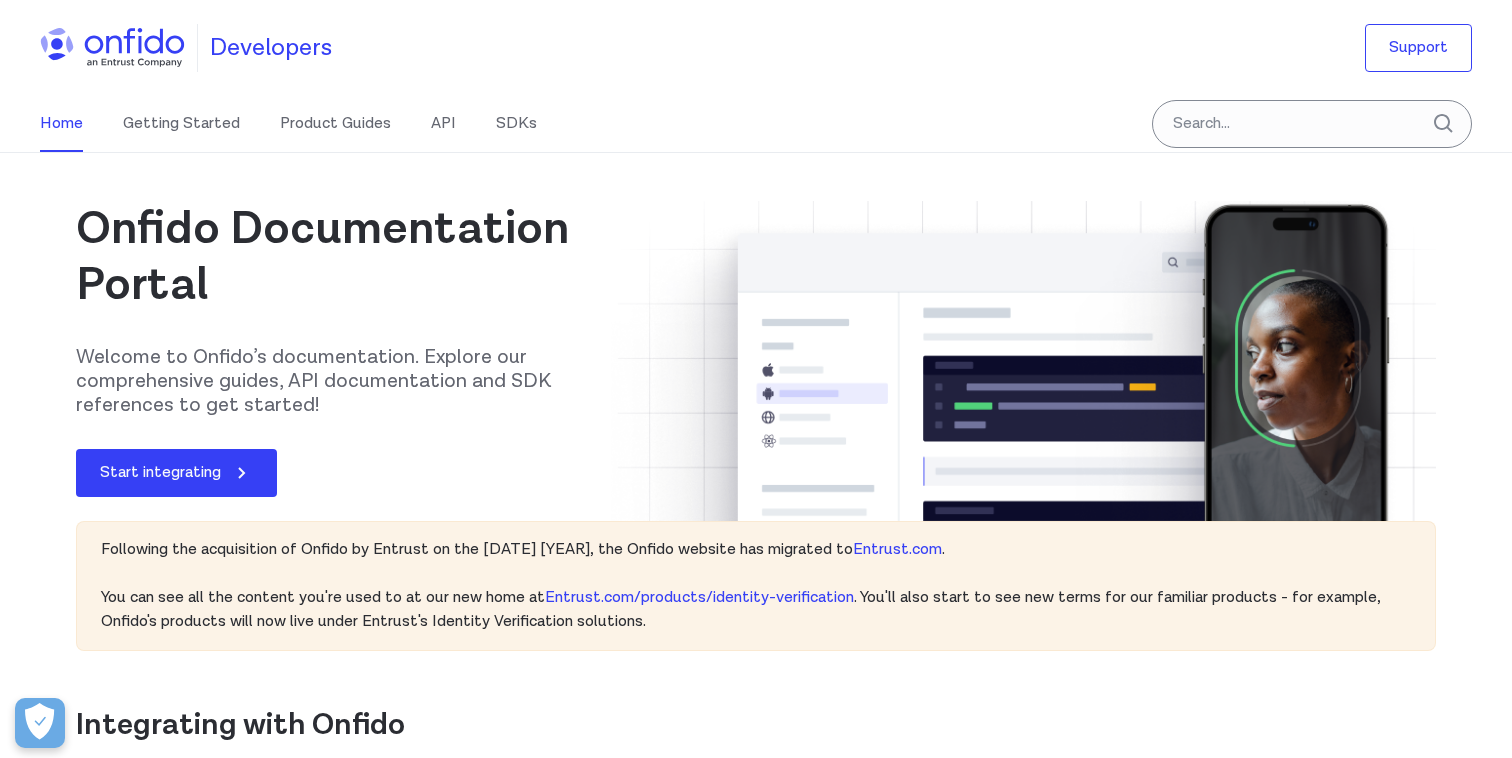 scroll, scrollTop: 1040, scrollLeft: 0, axis: vertical 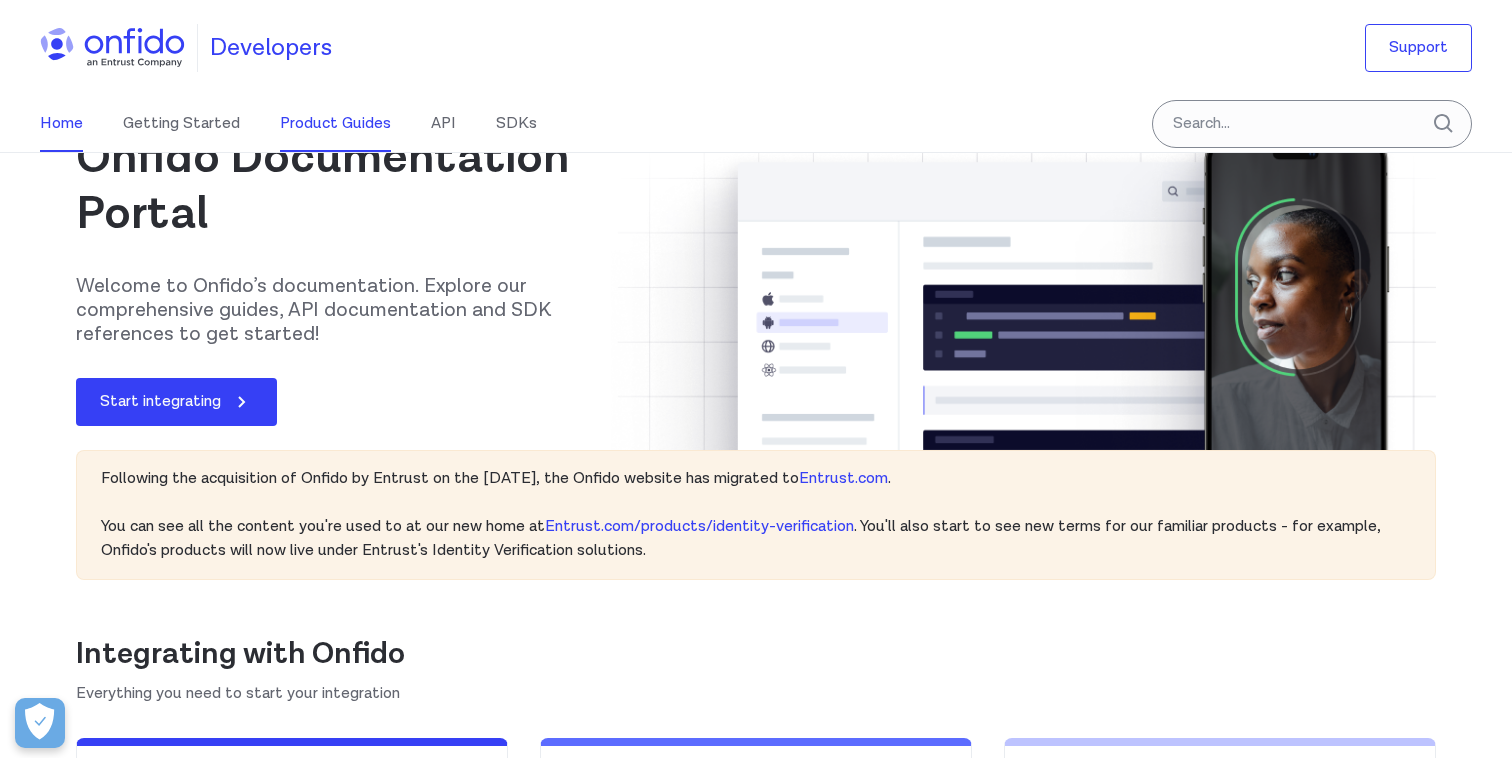 click on "Product Guides" at bounding box center [335, 124] 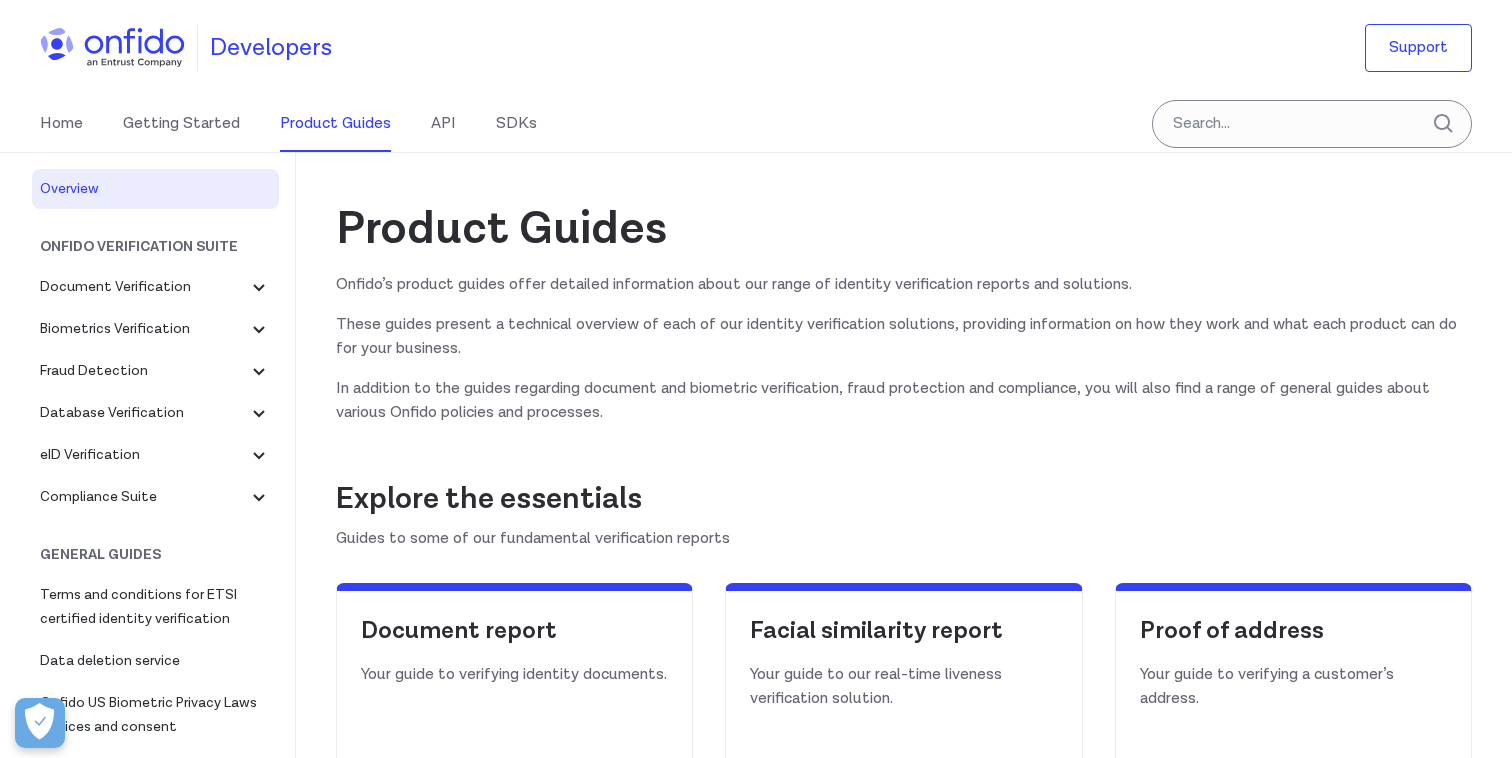 scroll, scrollTop: 0, scrollLeft: 0, axis: both 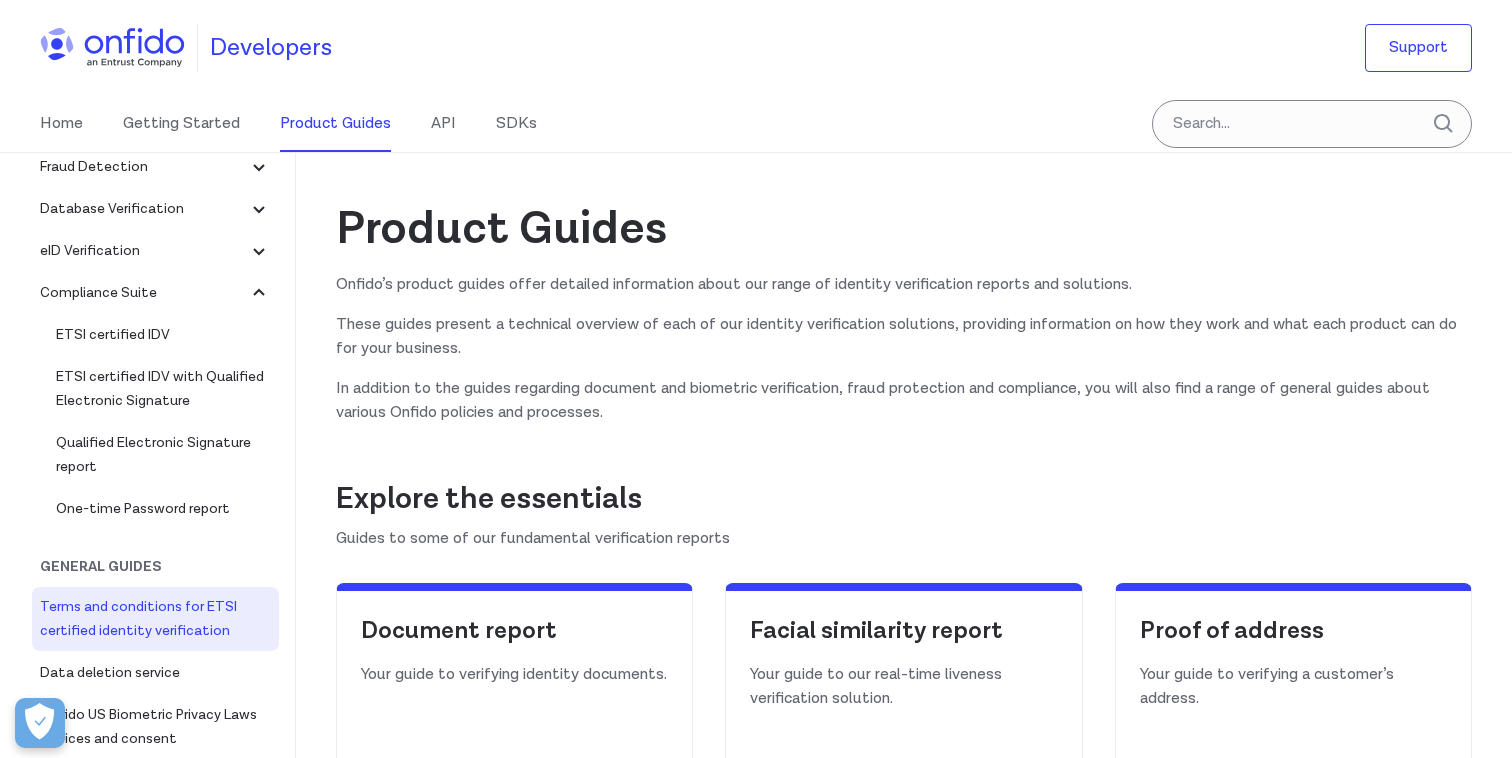 click on "Terms and conditions for ETSI certified identity verification" at bounding box center (155, 619) 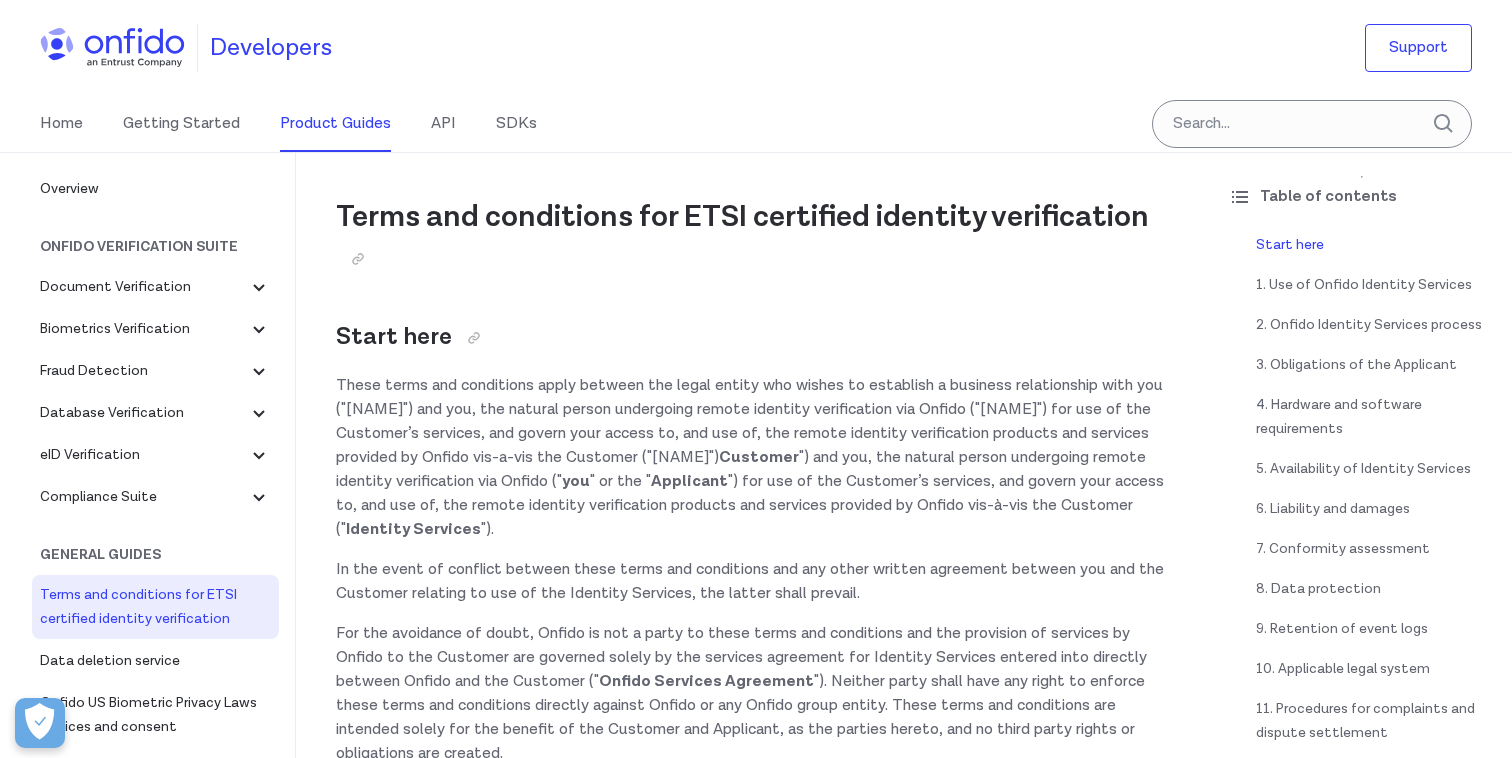 scroll, scrollTop: 60, scrollLeft: 0, axis: vertical 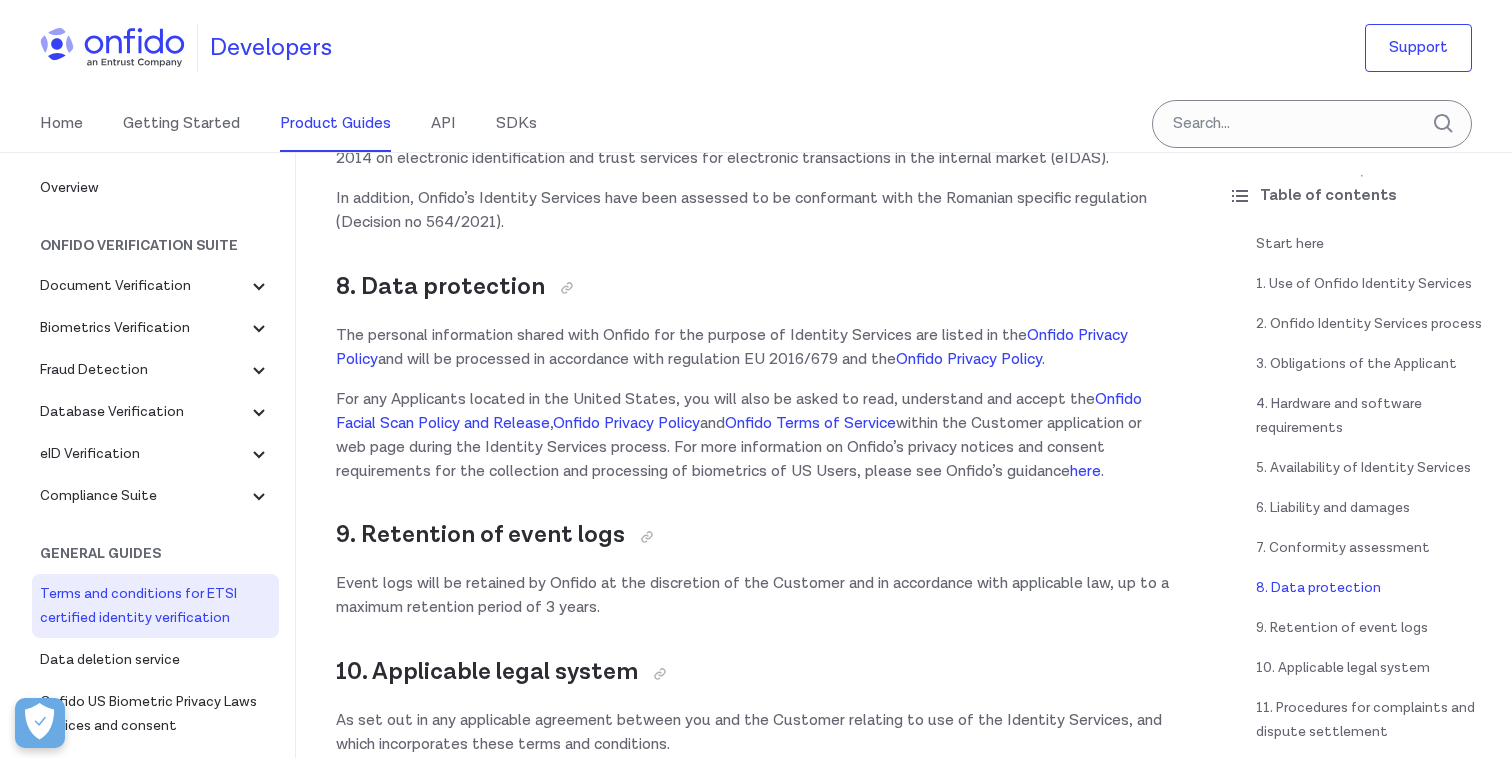 click on "For any Applicants located in the United States, you will also be asked to read, understand and accept the  Onfido Facial Scan Policy and Release ,  Onfido Privacy Policy  and  Onfido Terms of Service  within the Customer application or web page during the Identity Services process. For more information on Onfido’s privacy notices and consent requirements for the collection and processing of biometrics of US Users, please see Onfido’s guidance  here ." at bounding box center [754, 436] 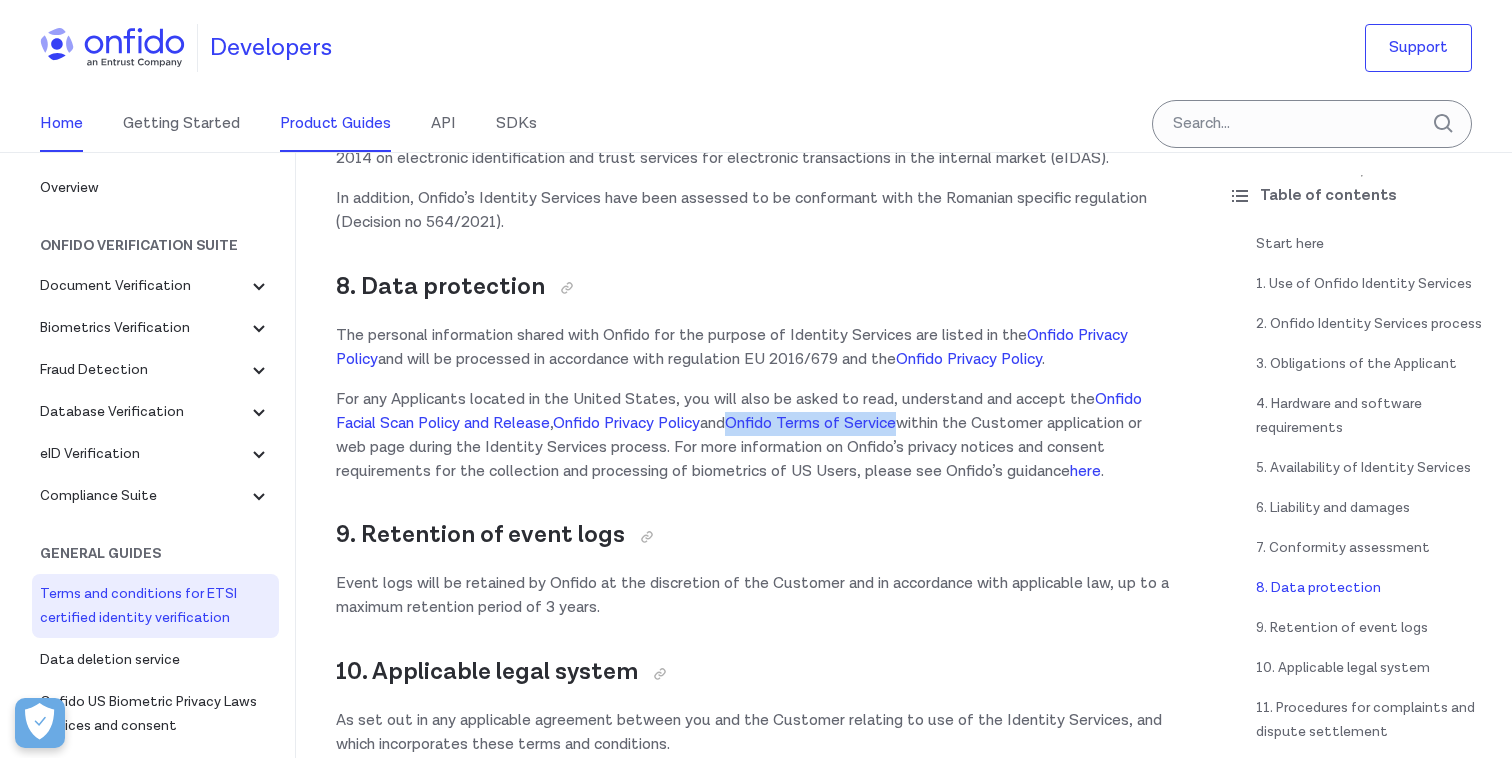 click on "Home" at bounding box center (61, 124) 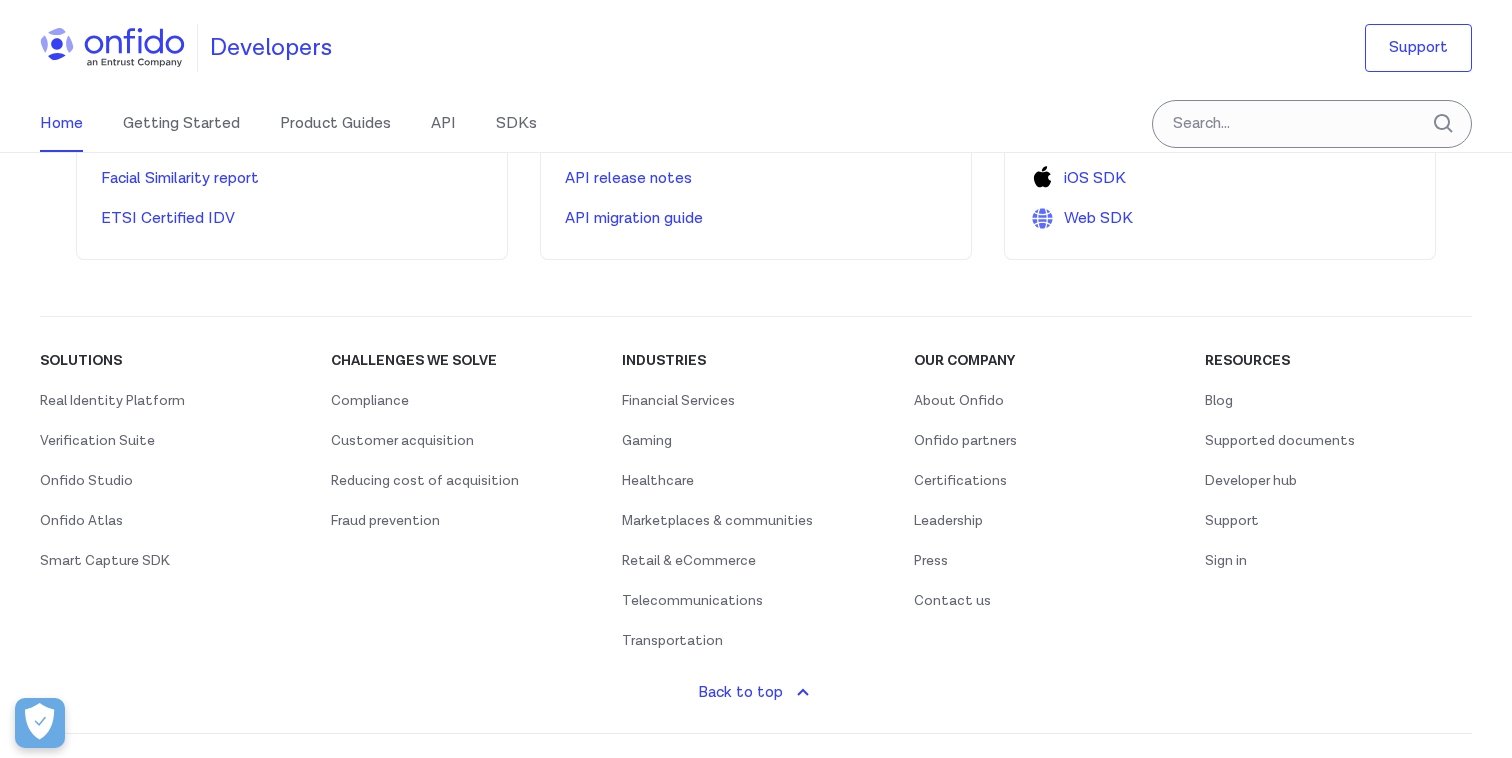 scroll, scrollTop: 1043, scrollLeft: 0, axis: vertical 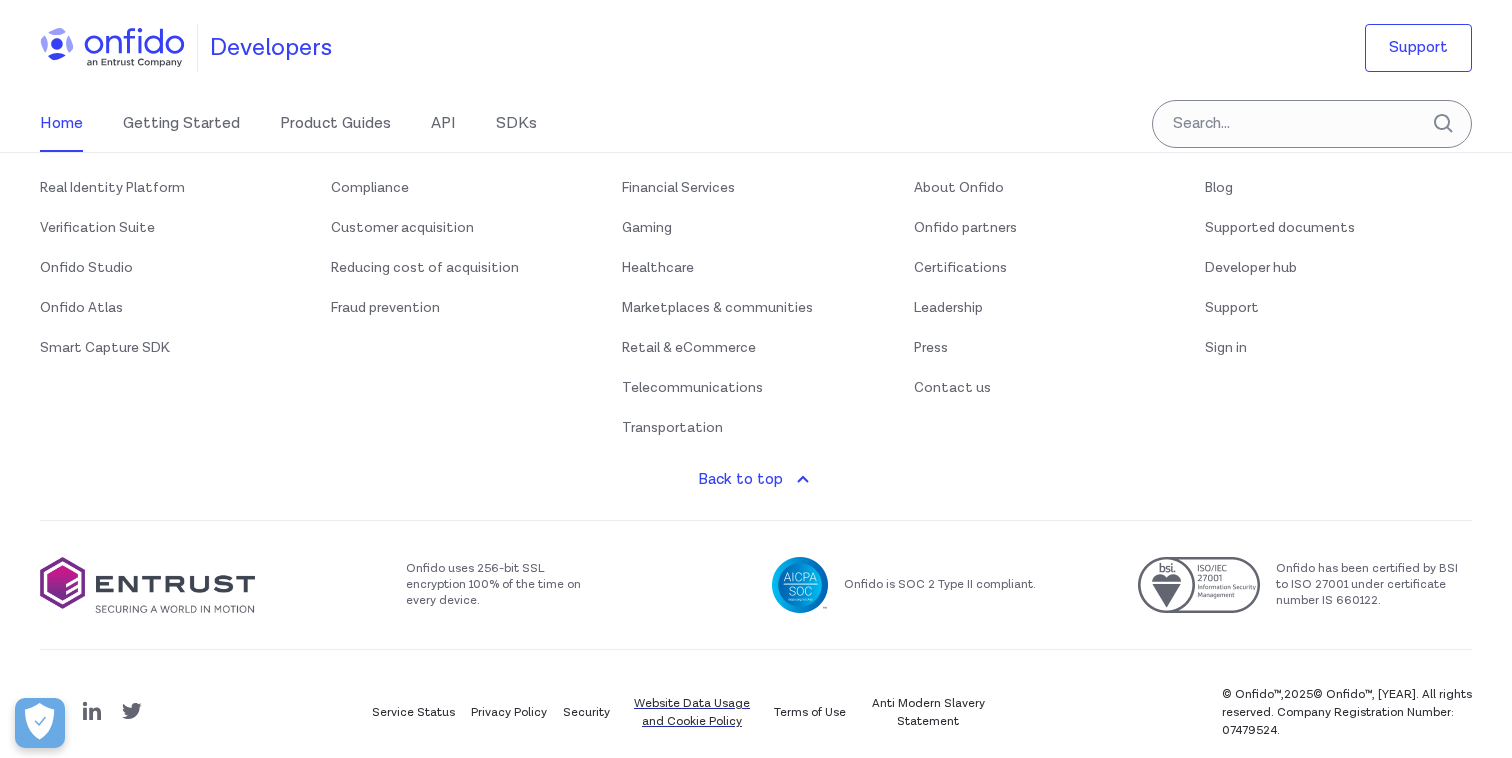 click on "Website Data Usage and Cookie Policy" at bounding box center (692, 713) 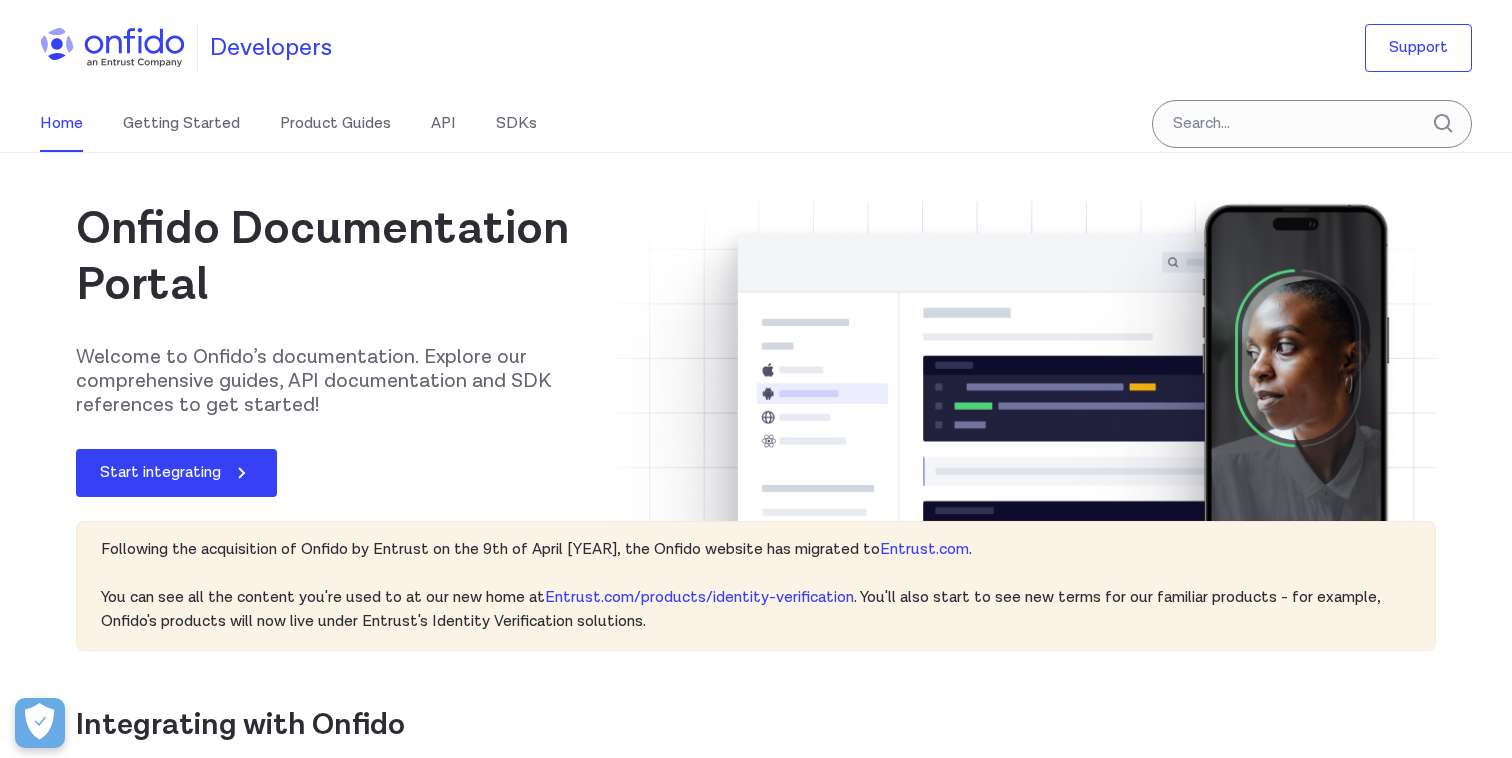 scroll, scrollTop: 1043, scrollLeft: 0, axis: vertical 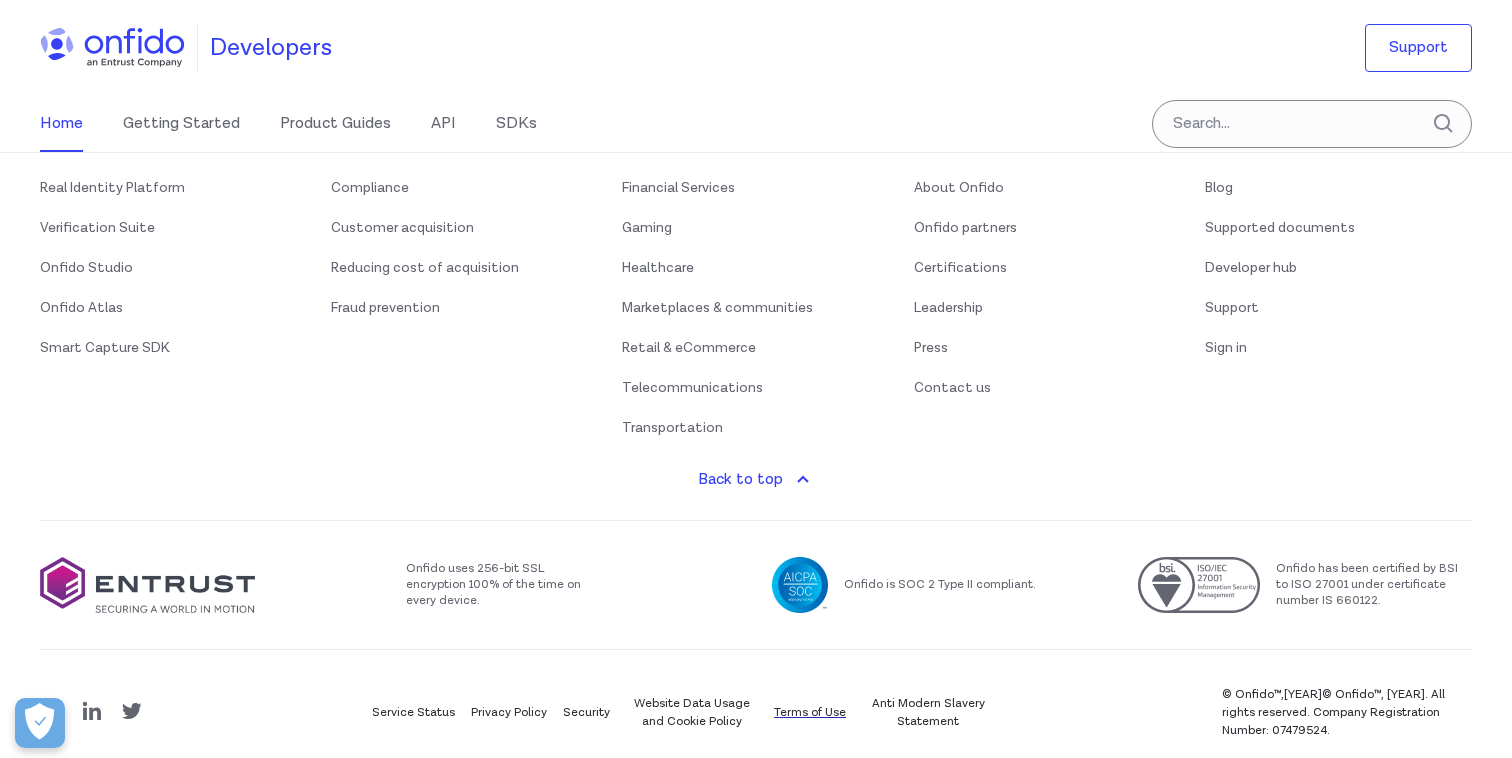click on "Terms of Use" at bounding box center (810, 713) 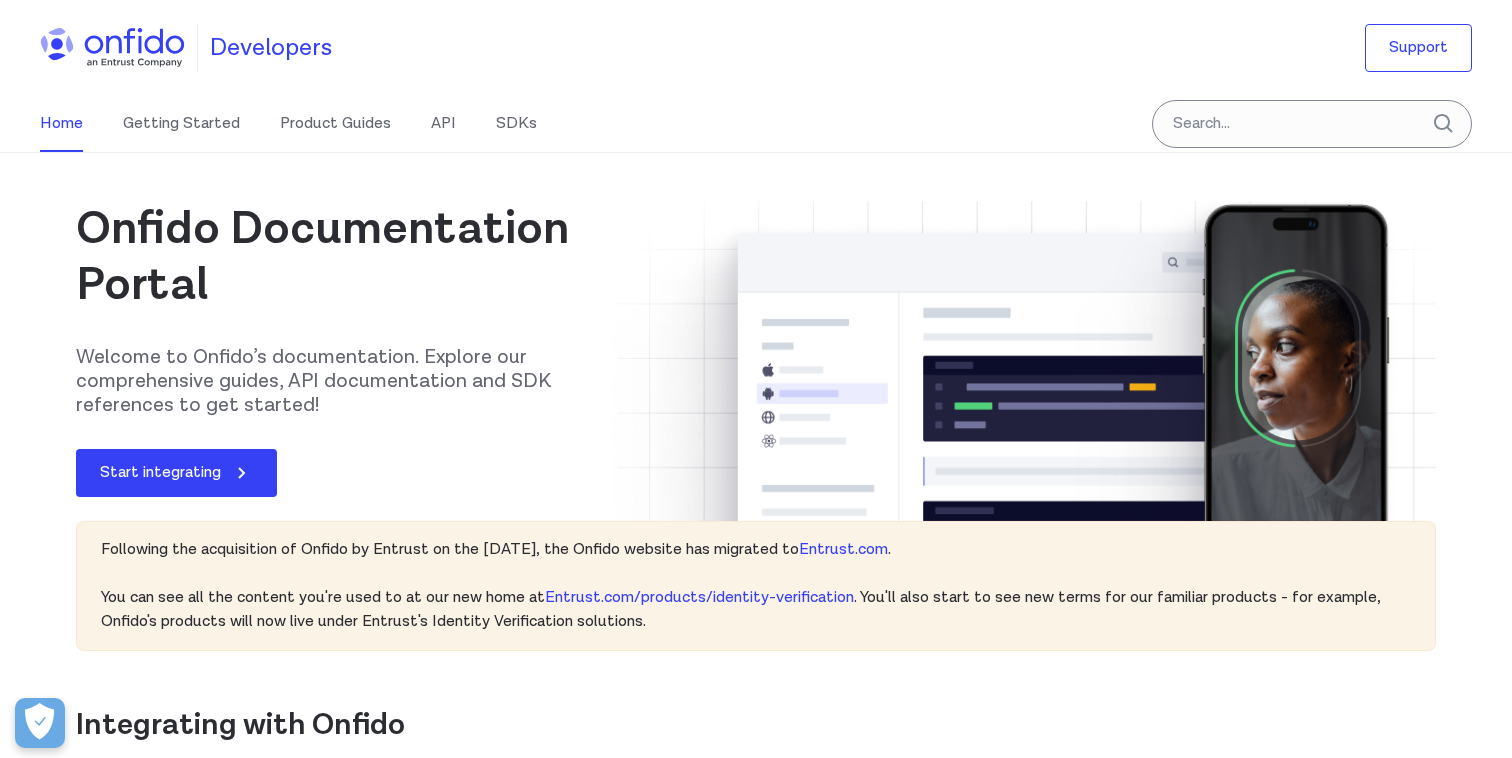 scroll, scrollTop: 0, scrollLeft: 0, axis: both 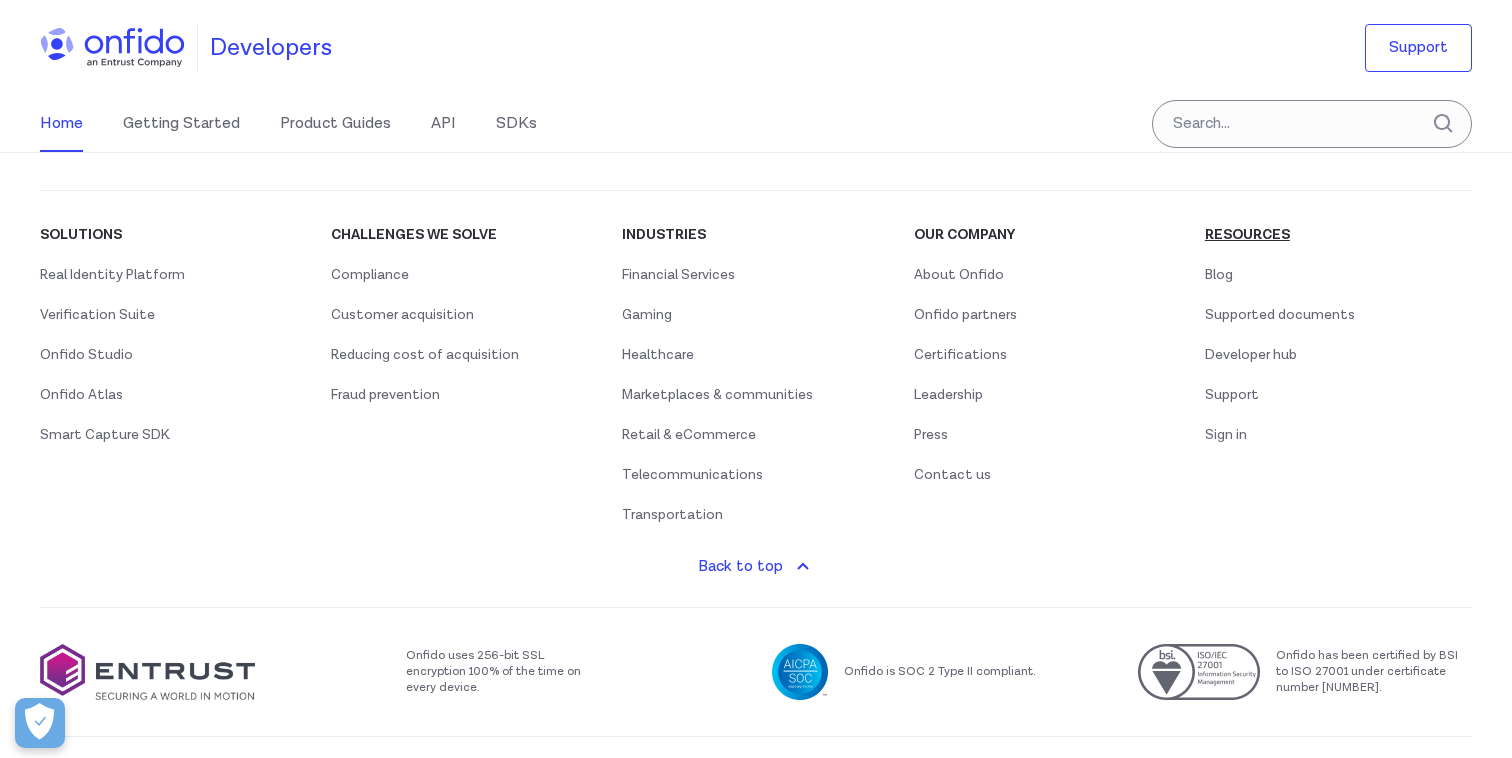 click on "Resources" at bounding box center (964, 235) 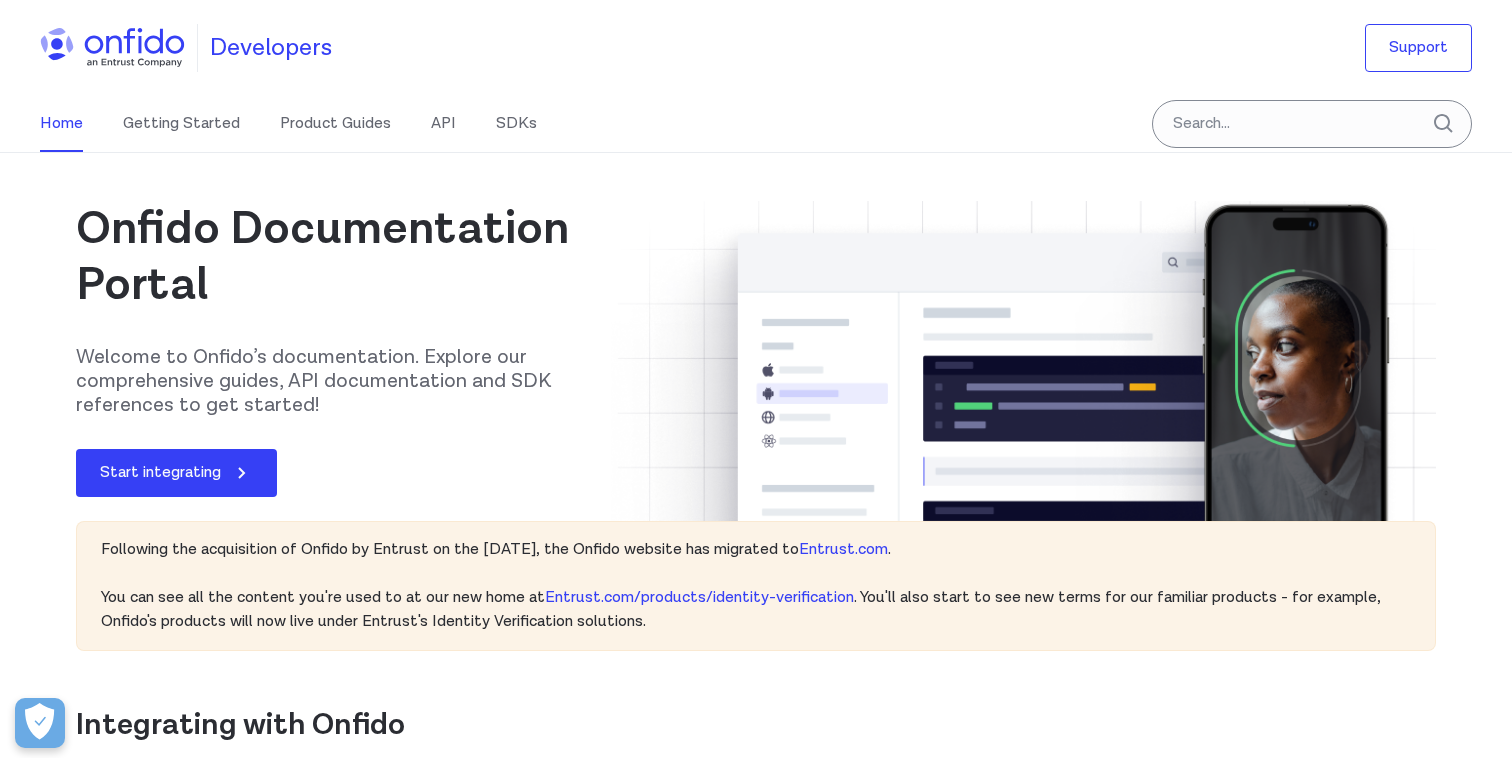 scroll, scrollTop: 956, scrollLeft: 0, axis: vertical 